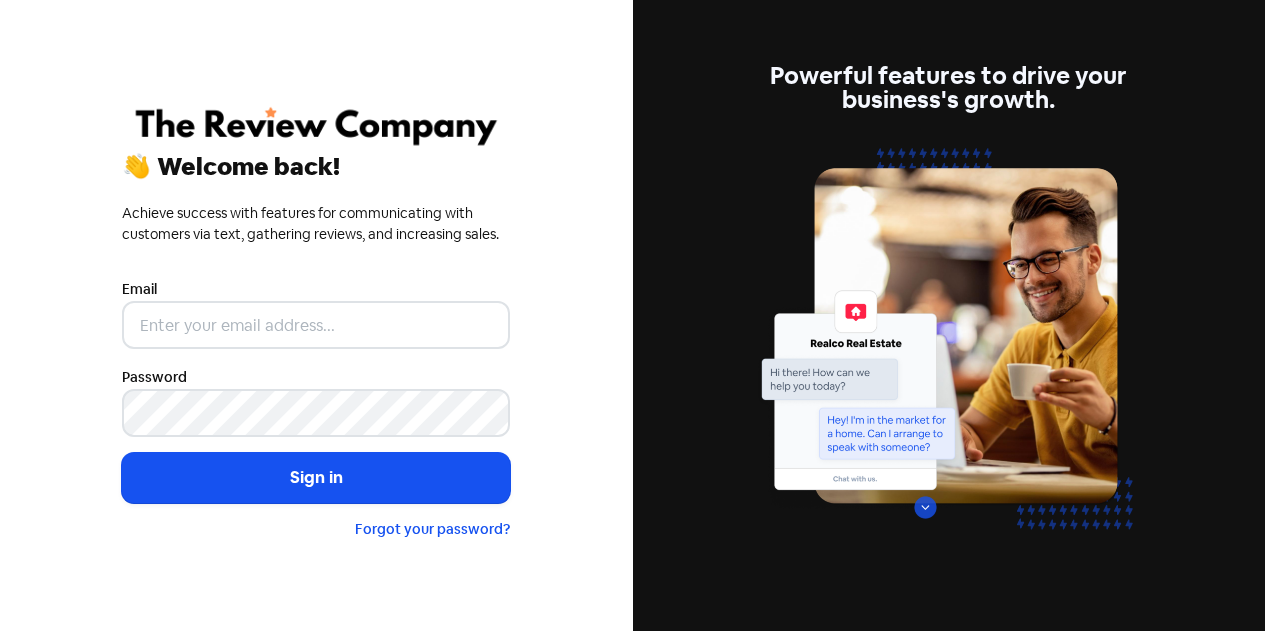 scroll, scrollTop: 0, scrollLeft: 0, axis: both 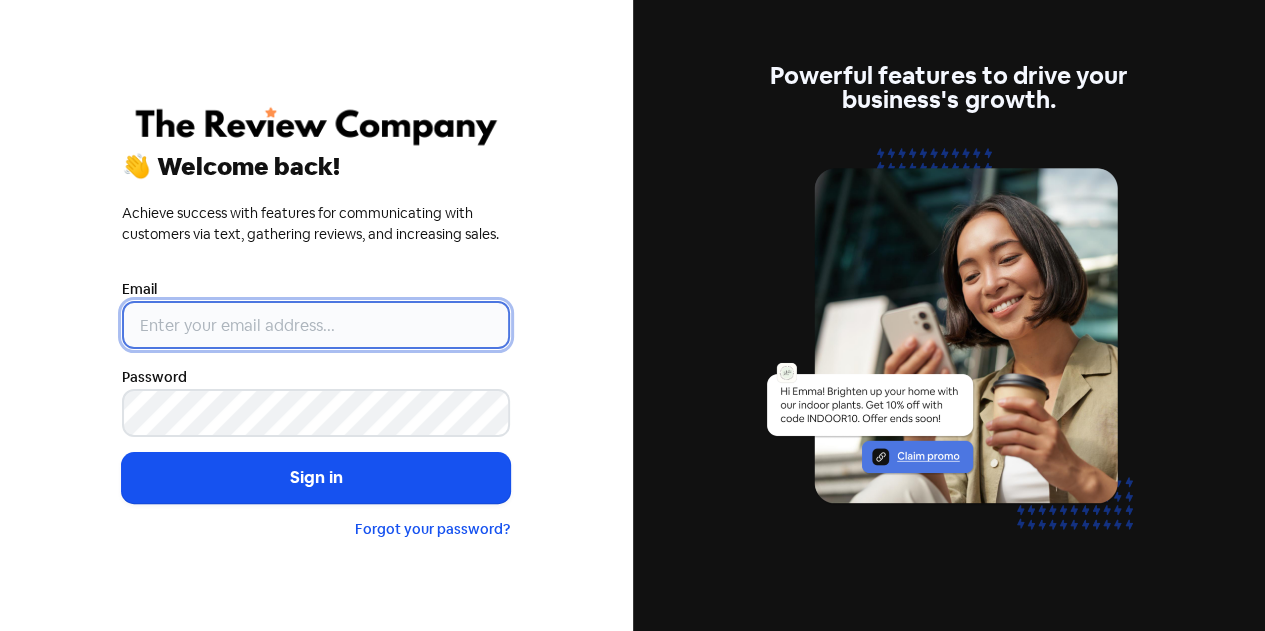 click at bounding box center [316, 325] 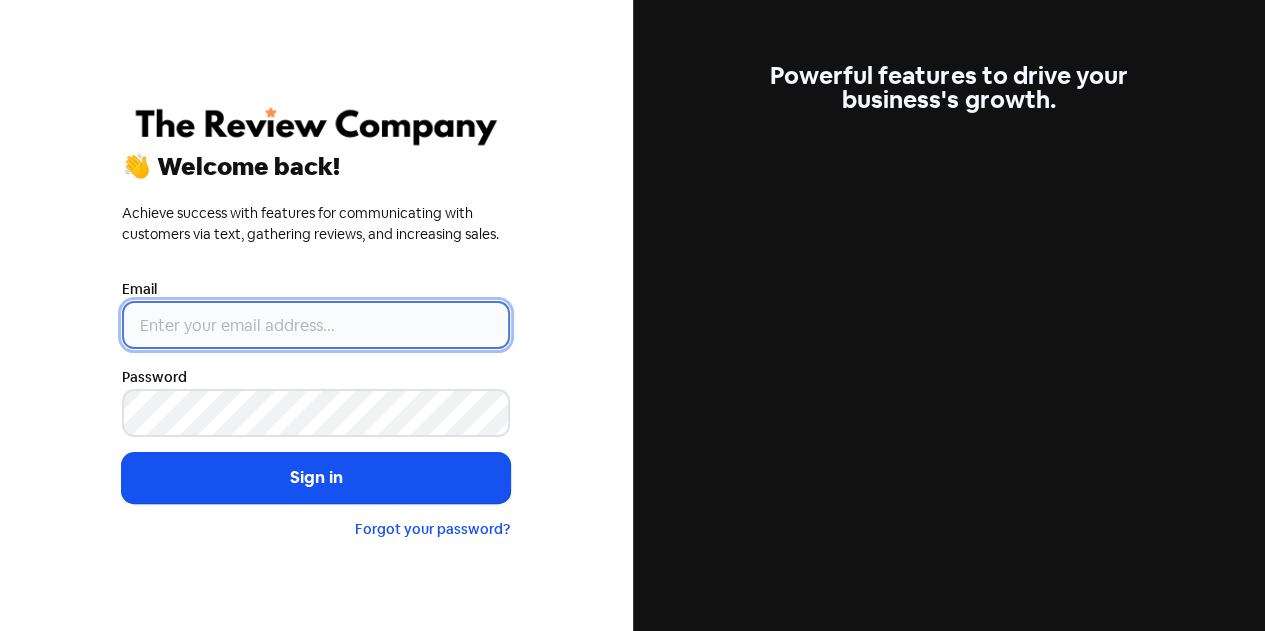 type on "contact@[EXAMPLE.COM]" 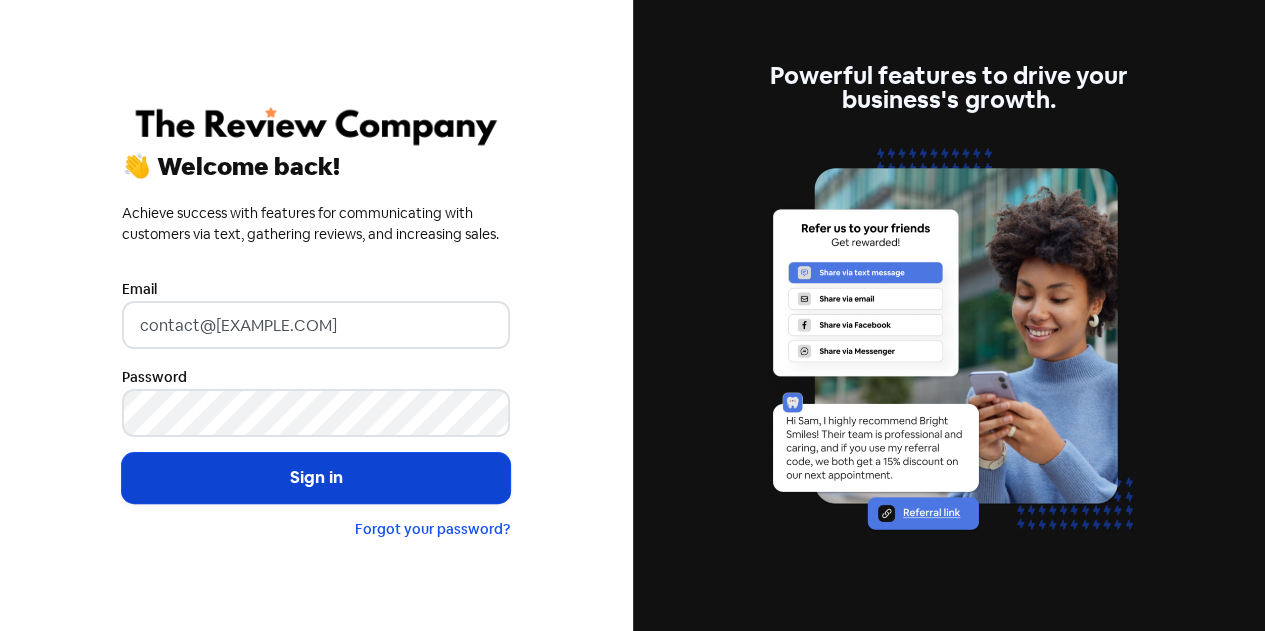 click on "Sign in" at bounding box center [316, 478] 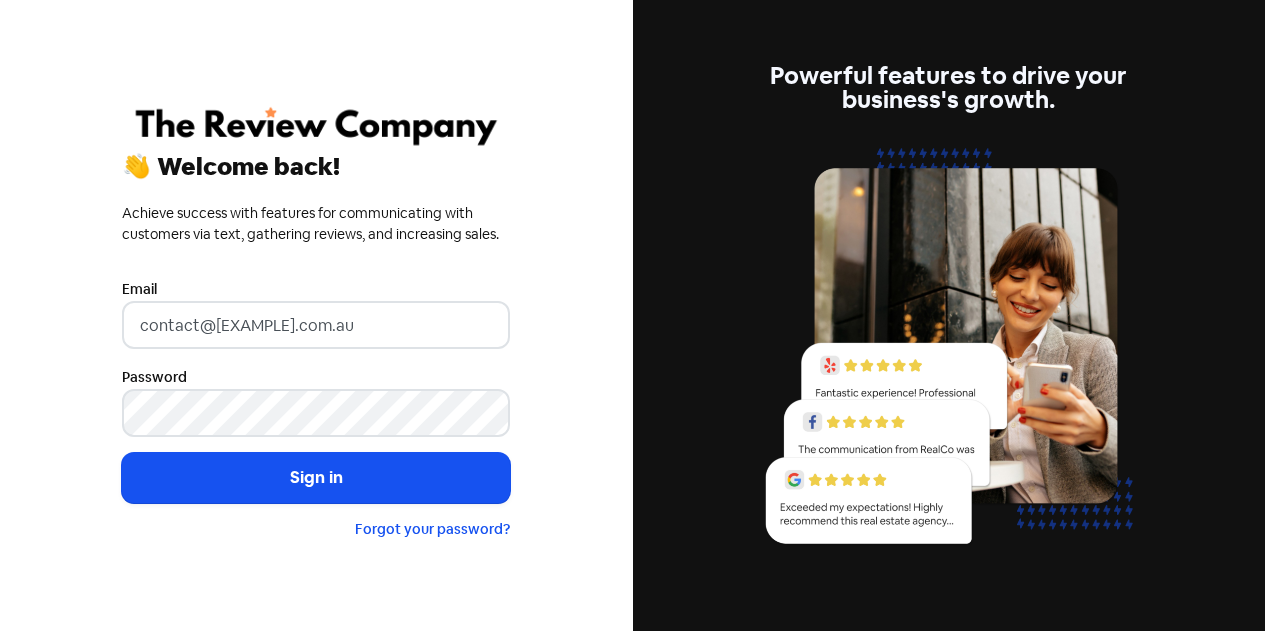 scroll, scrollTop: 0, scrollLeft: 0, axis: both 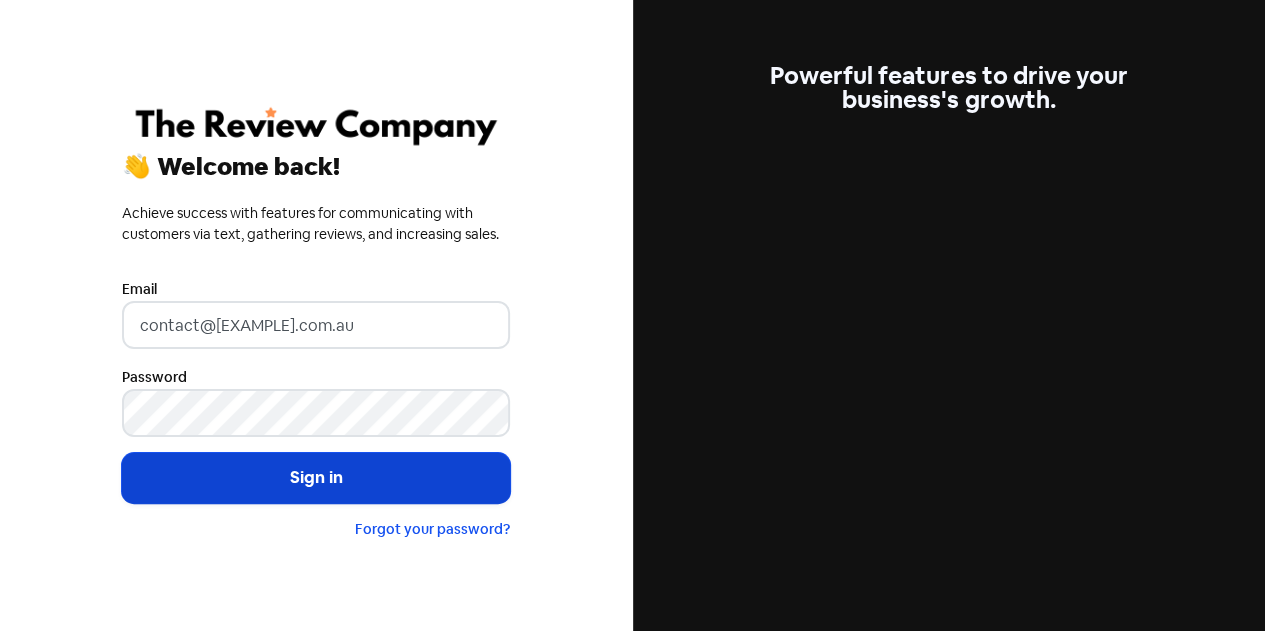 click on "Sign in" at bounding box center [316, 478] 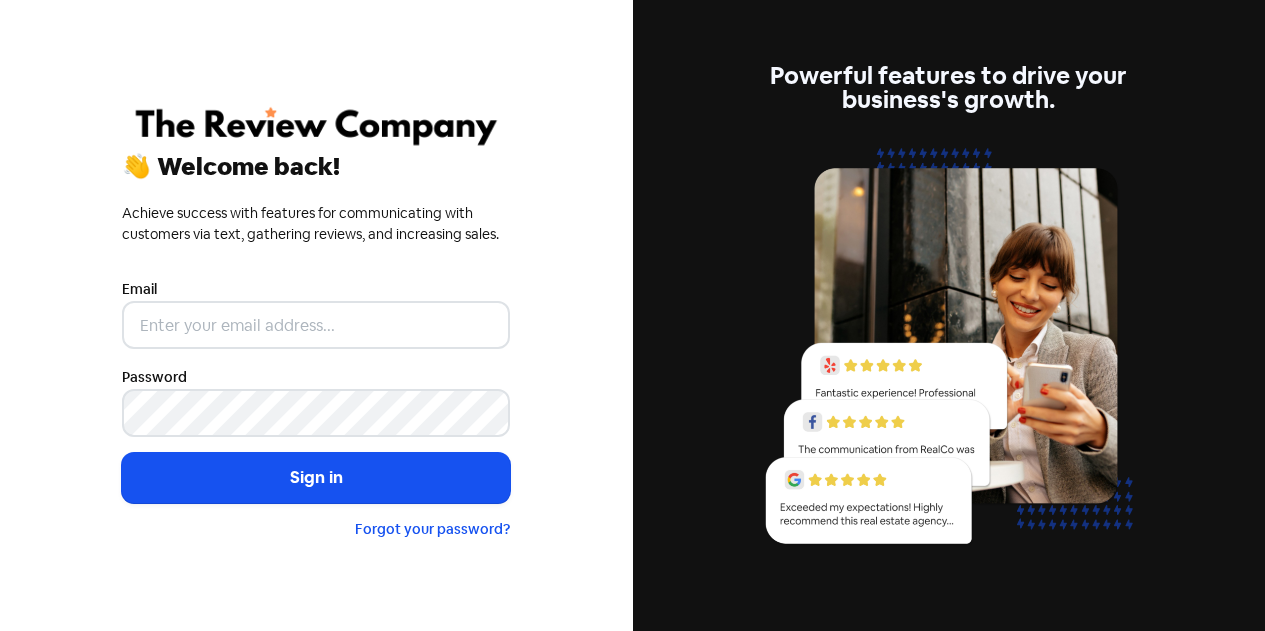 scroll, scrollTop: 0, scrollLeft: 0, axis: both 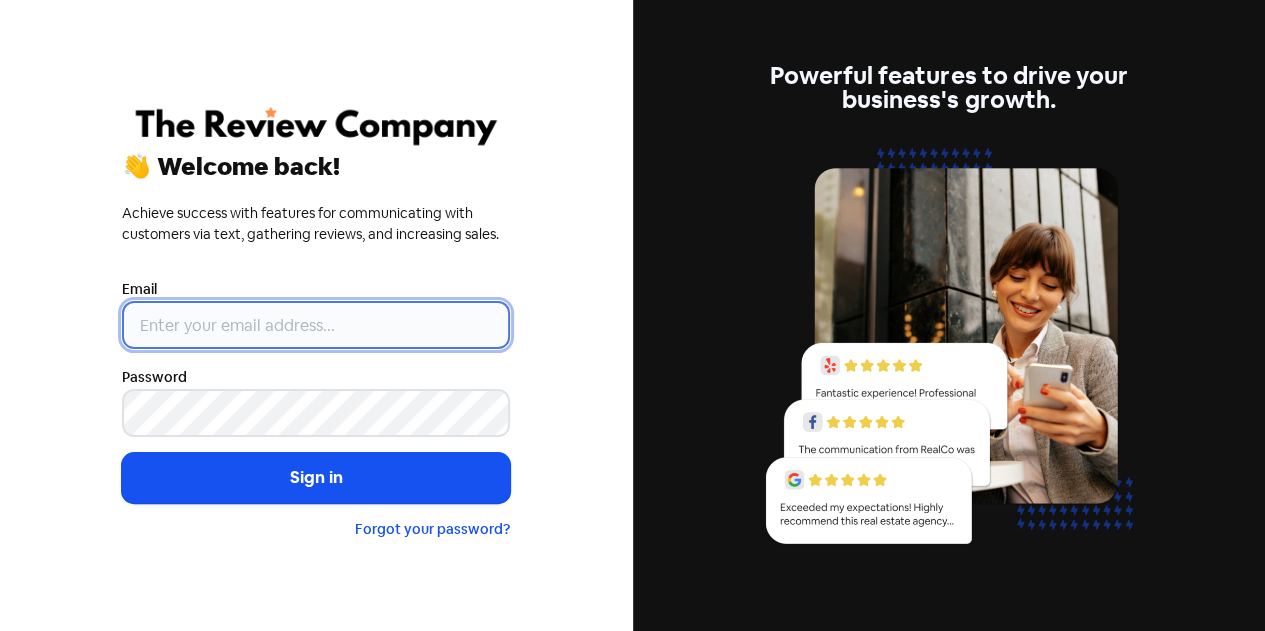 click at bounding box center [316, 325] 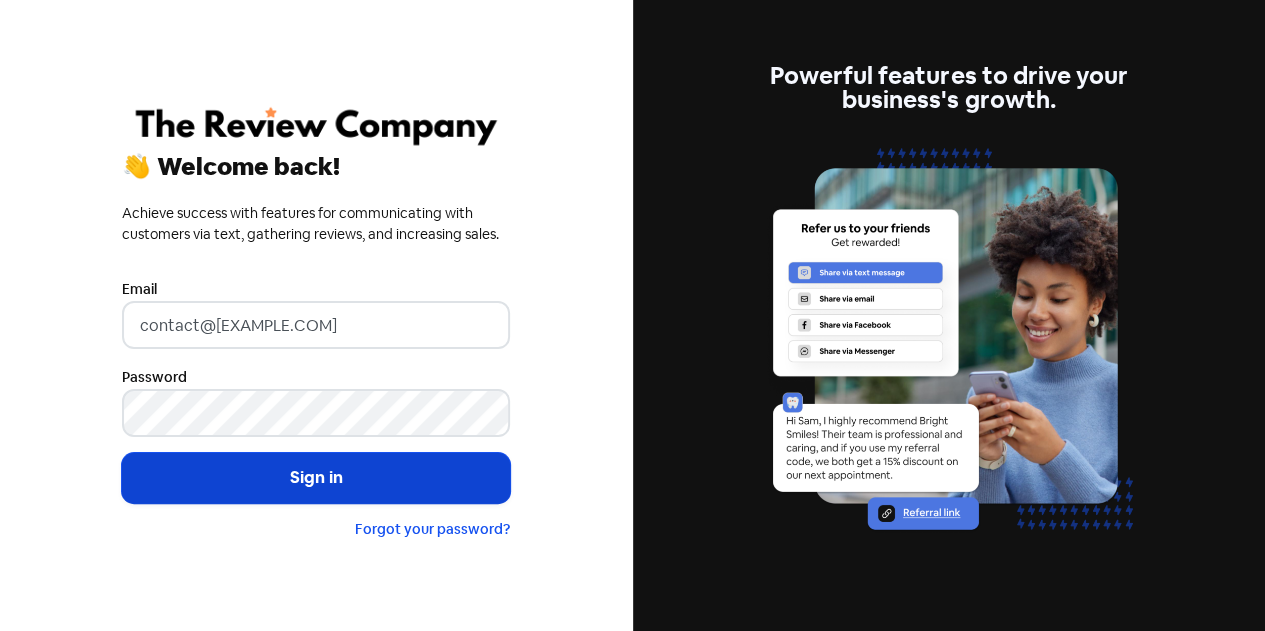 click on "Sign in" at bounding box center [316, 478] 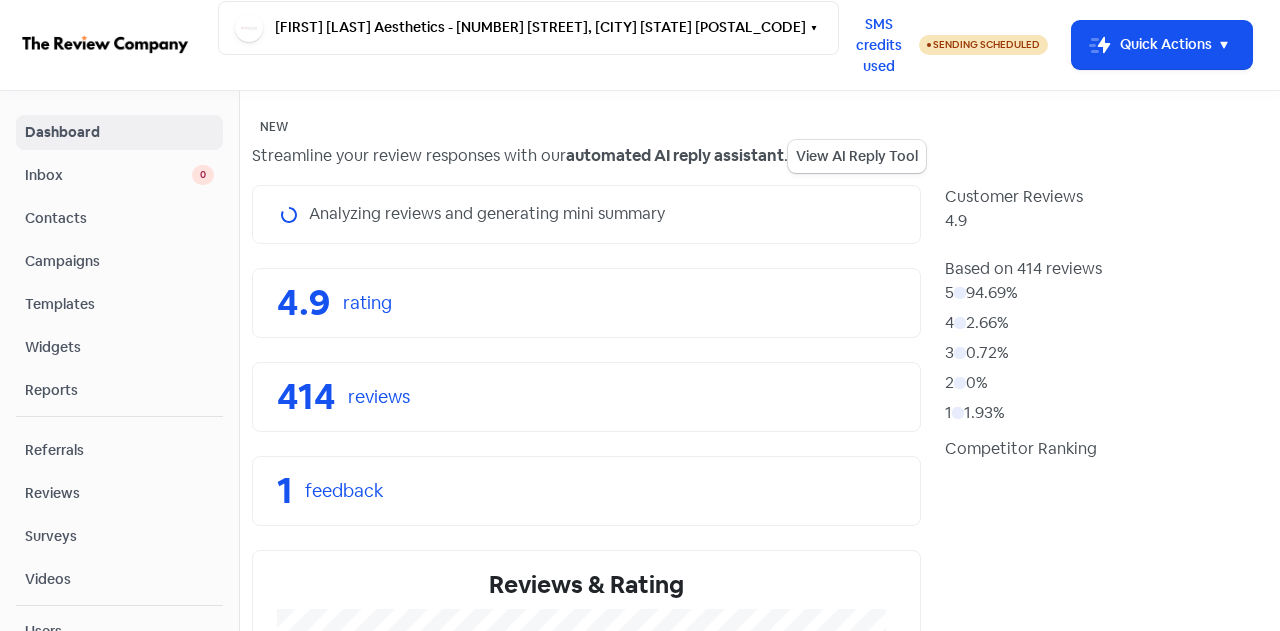 scroll, scrollTop: 0, scrollLeft: 0, axis: both 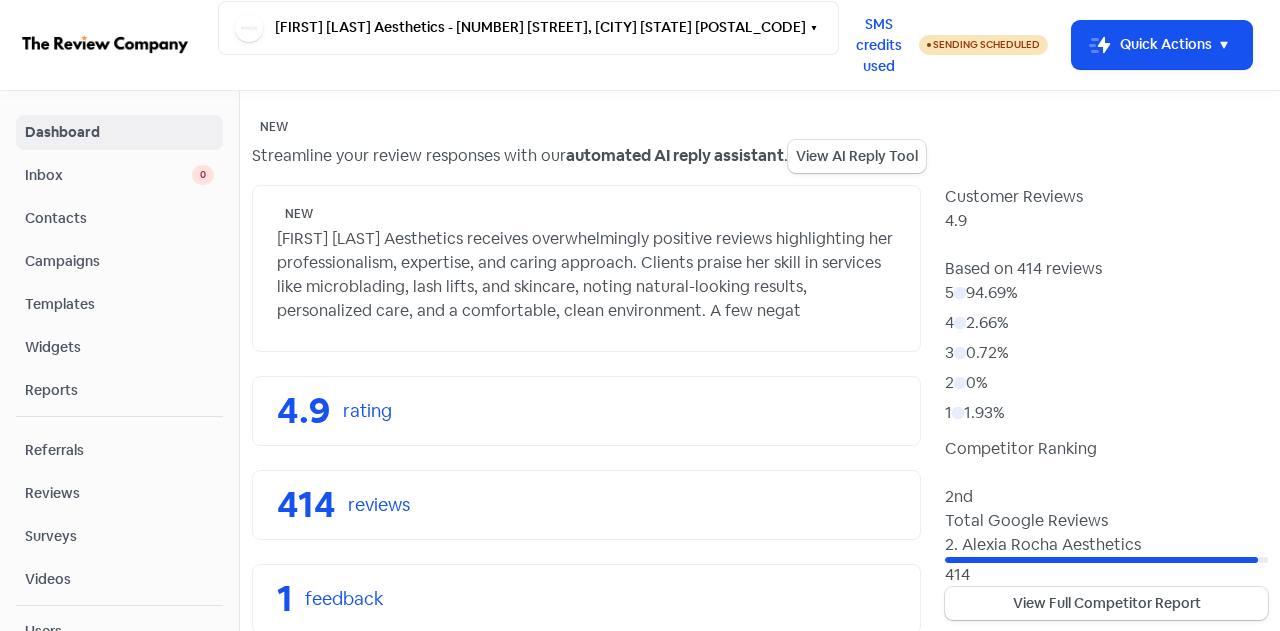 click on "Reviews" at bounding box center (119, 493) 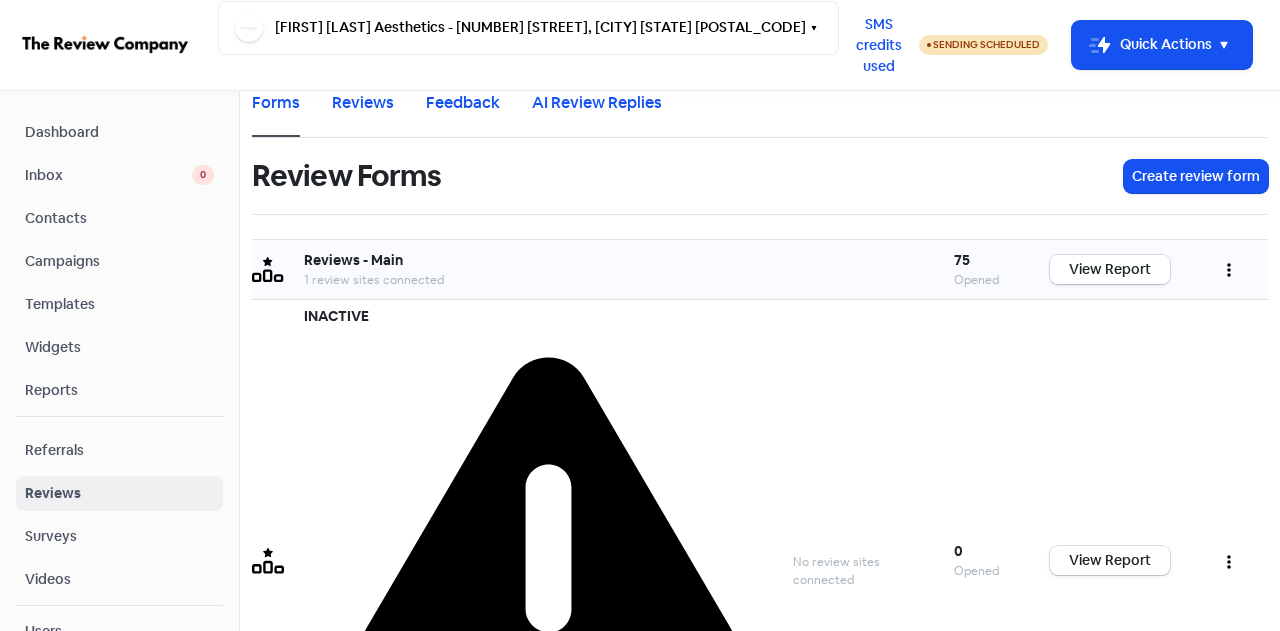click on "View Report" at bounding box center [1110, 269] 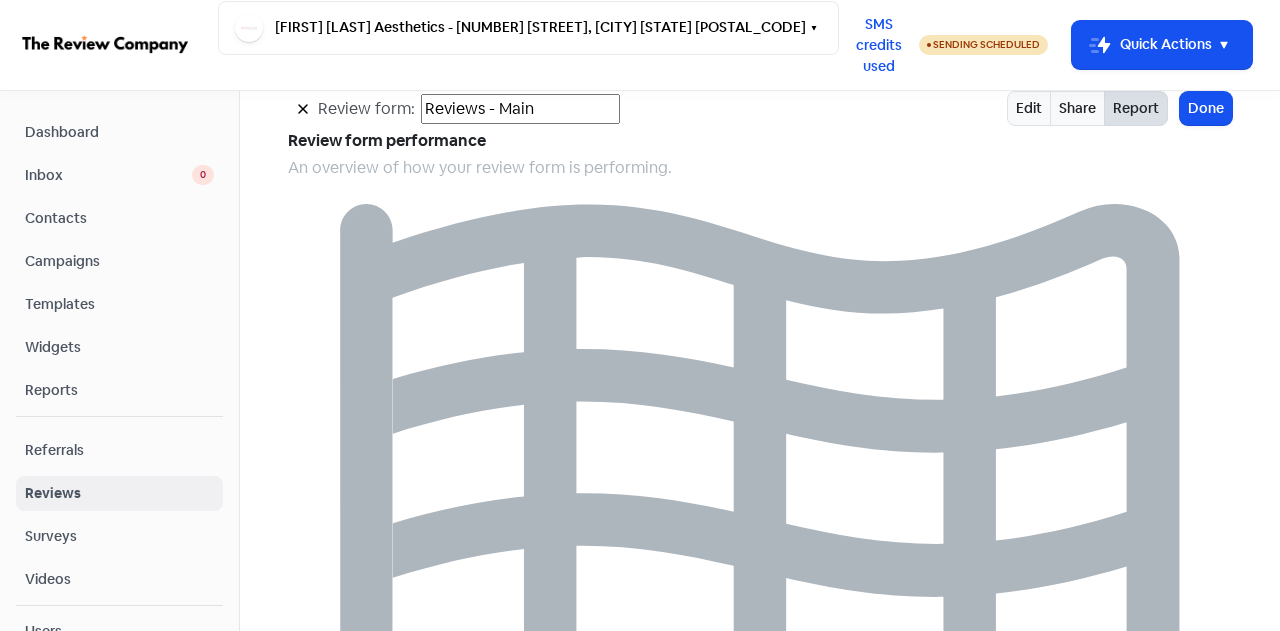 scroll, scrollTop: 1852, scrollLeft: 0, axis: vertical 